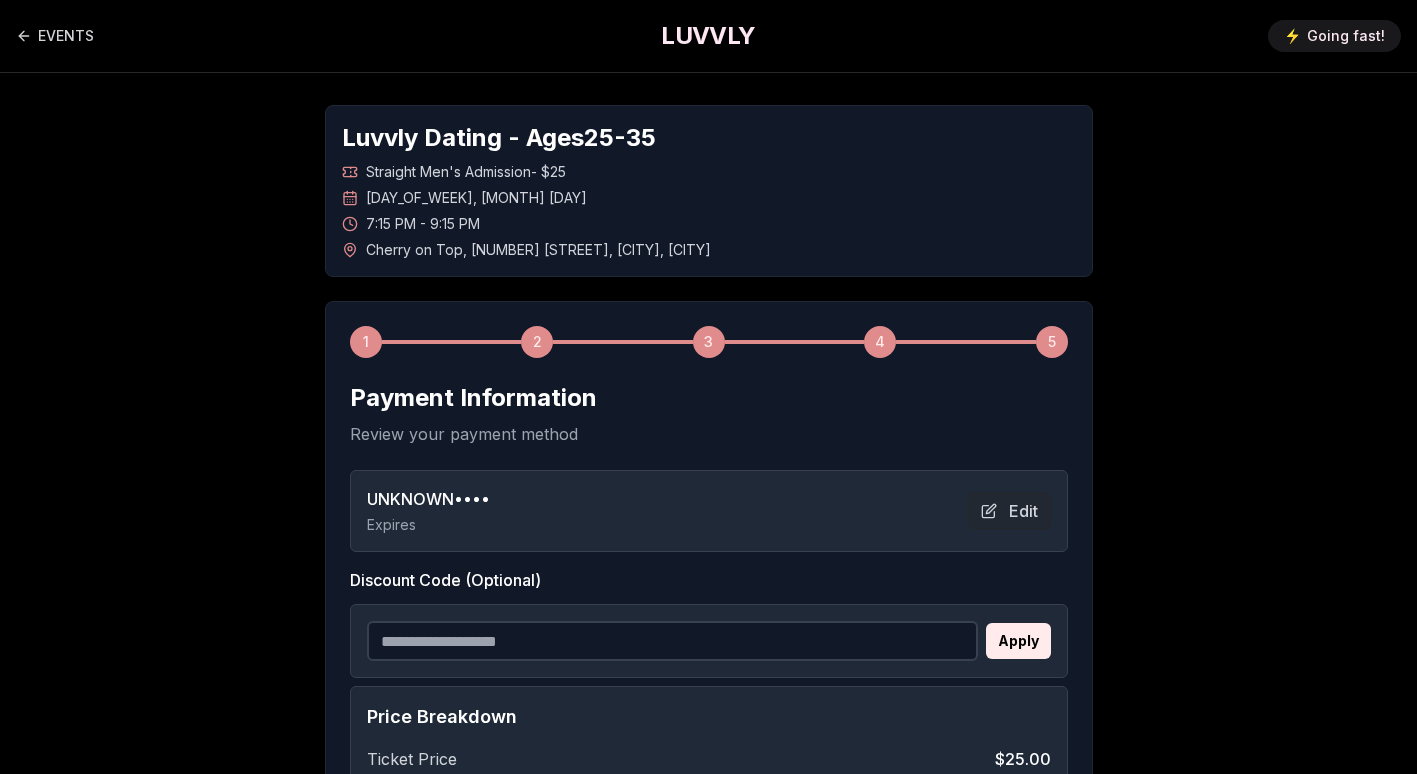 scroll, scrollTop: 0, scrollLeft: 0, axis: both 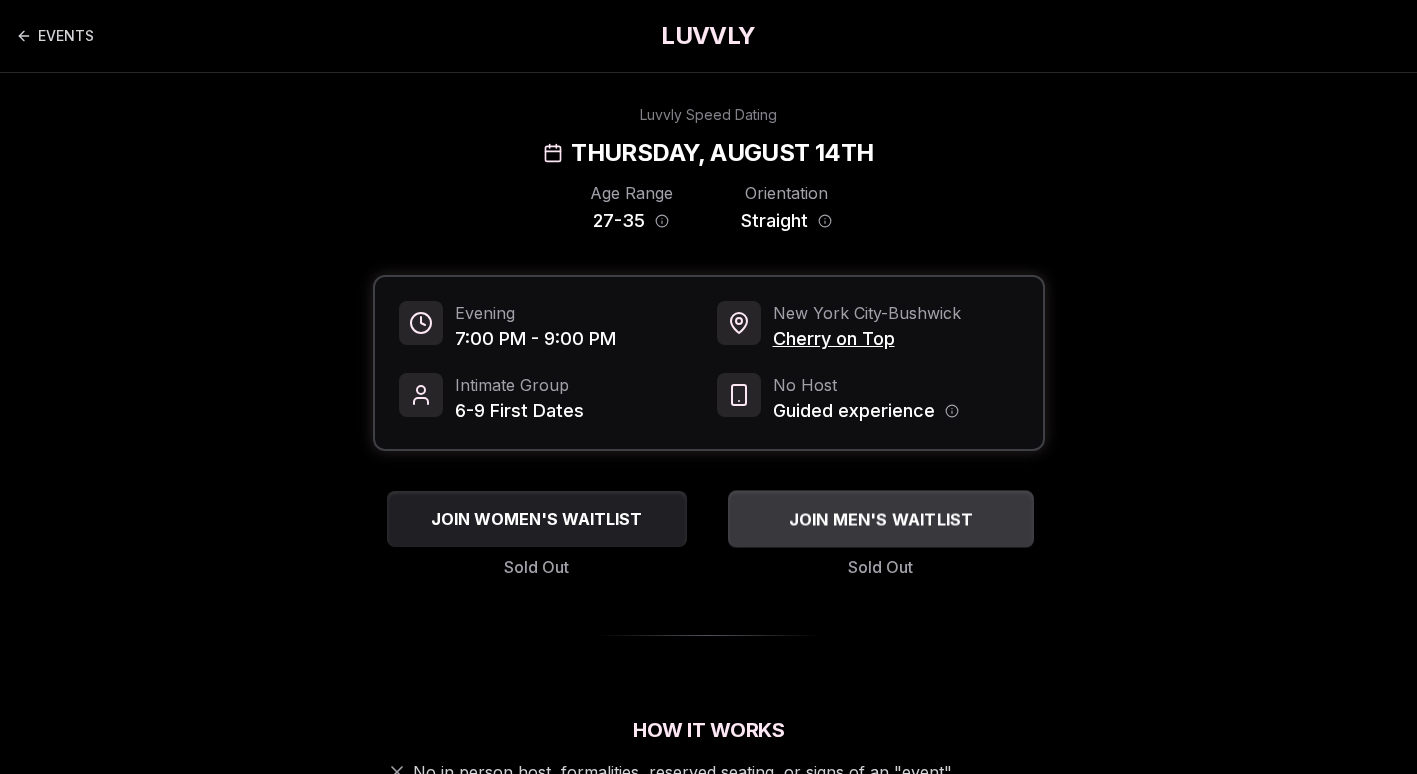 click on "JOIN MEN'S WAITLIST" at bounding box center [880, 519] 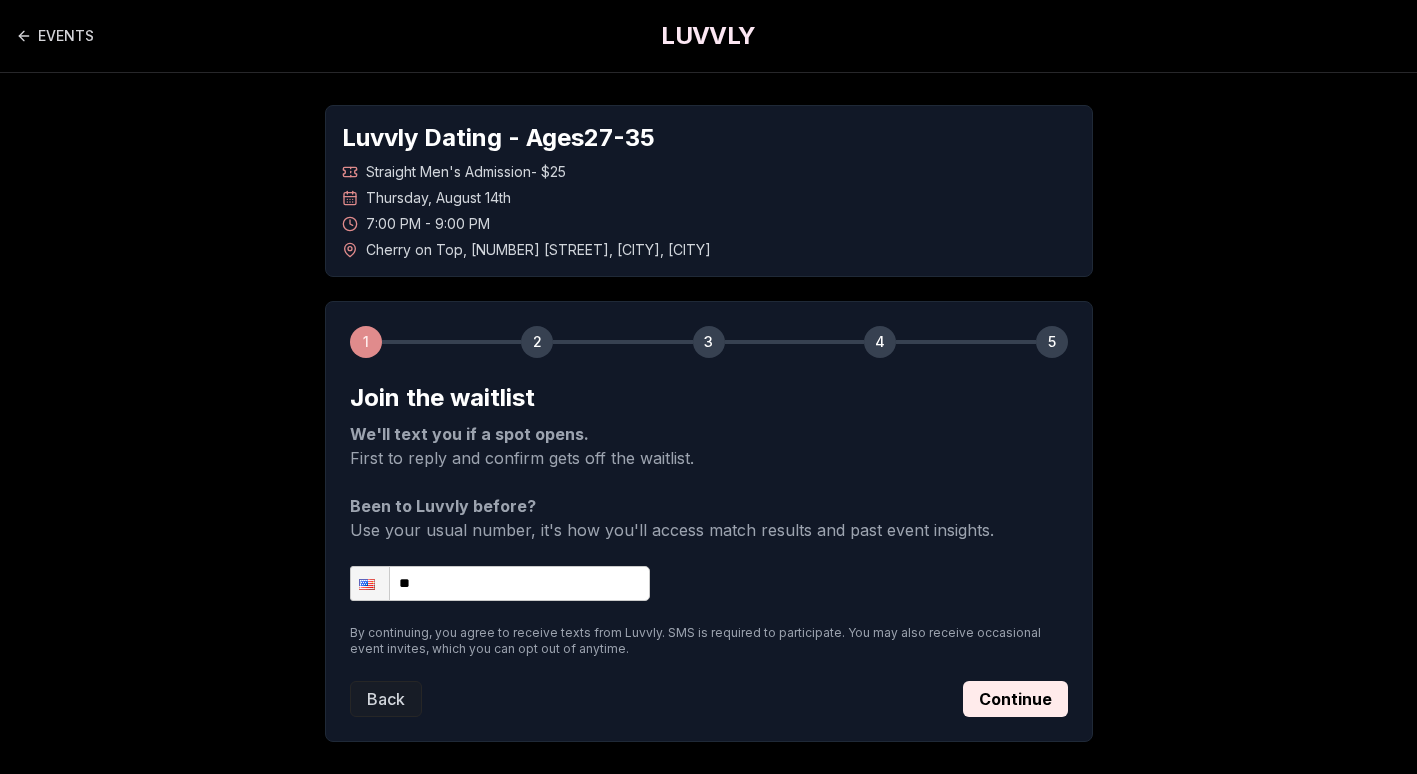 click on "**" at bounding box center [500, 583] 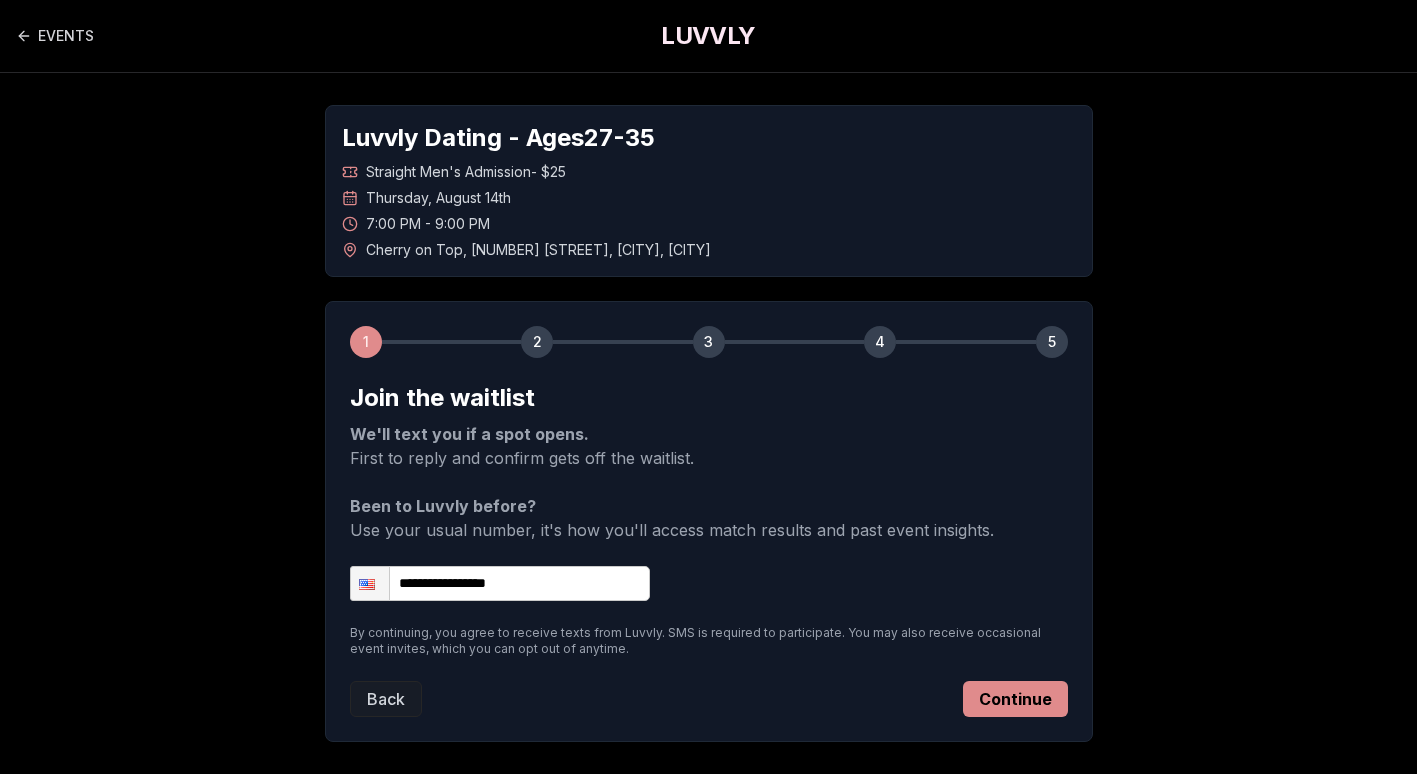 type on "**********" 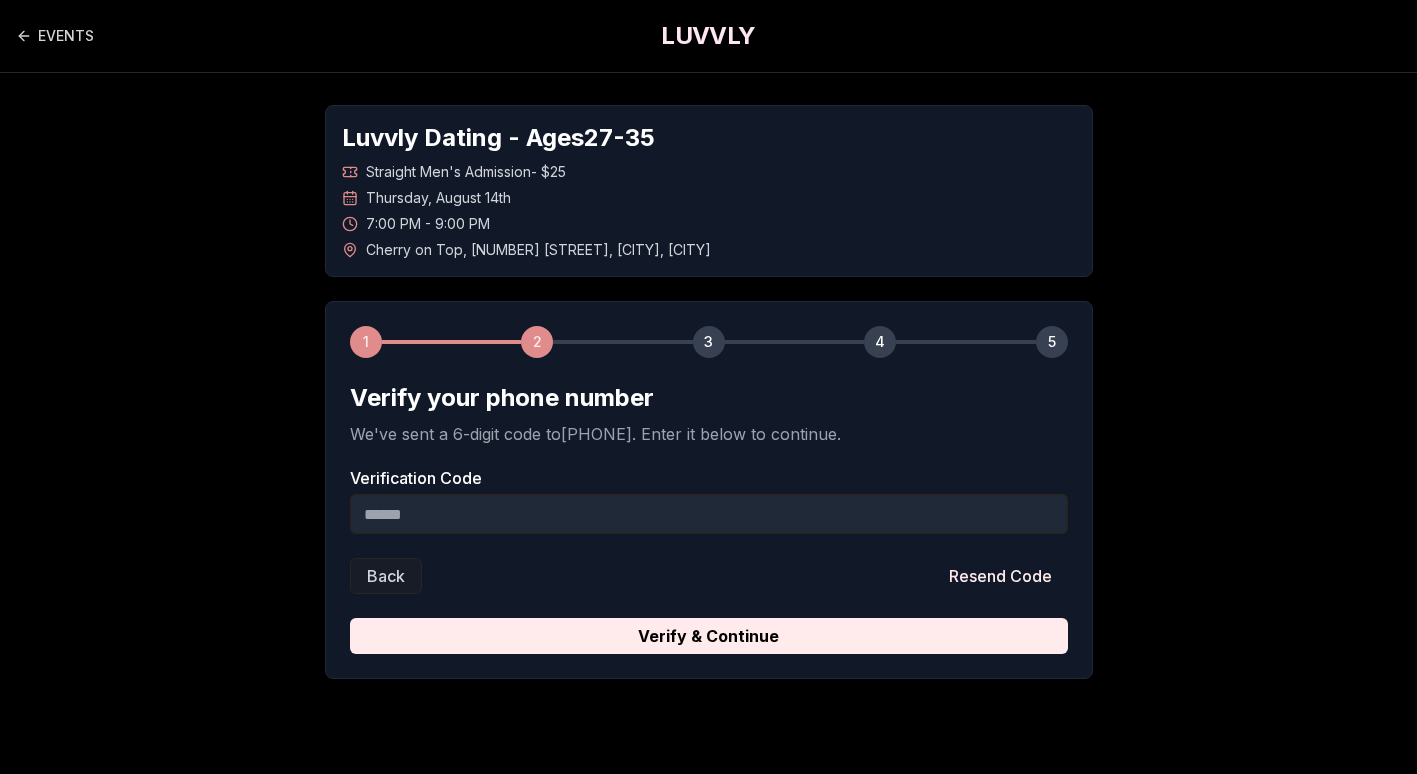 click on "Verification Code" at bounding box center (709, 514) 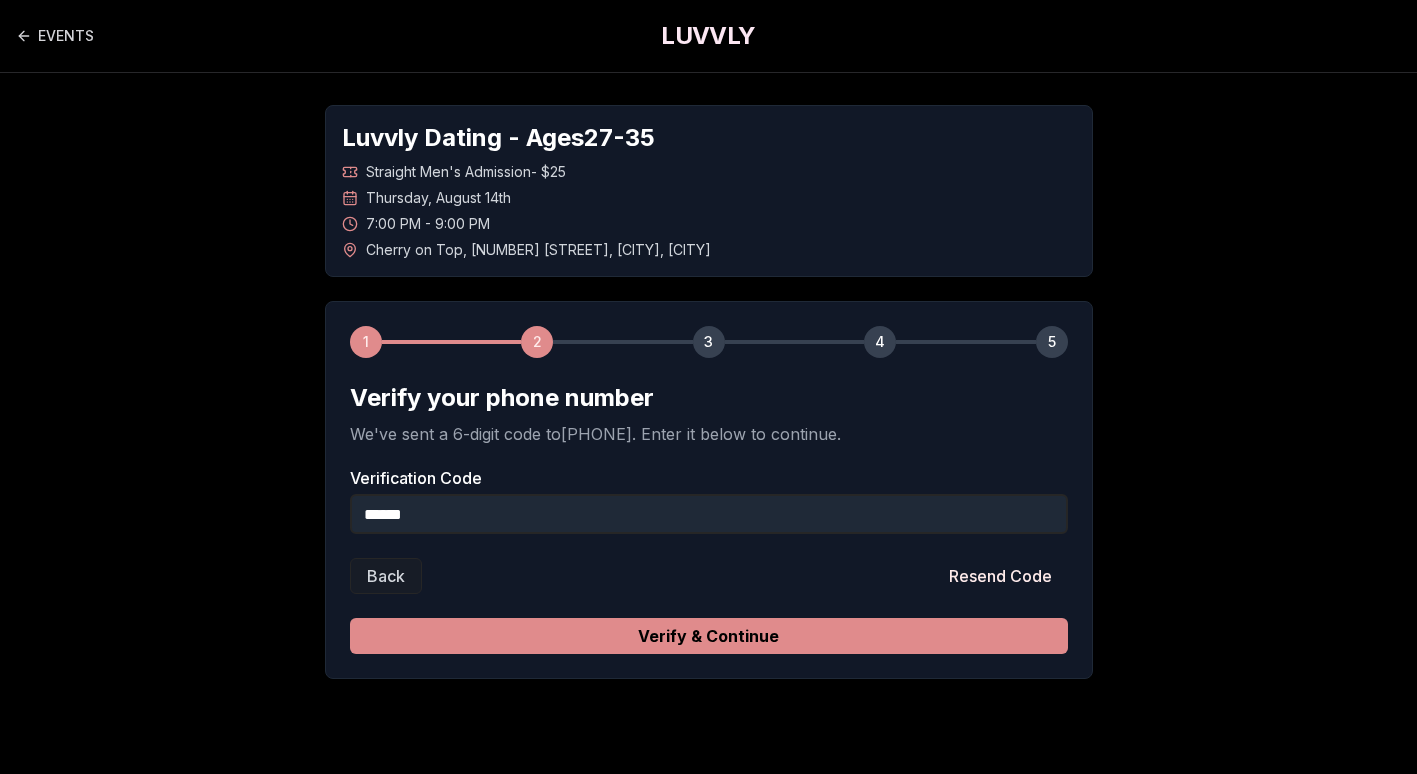 type on "******" 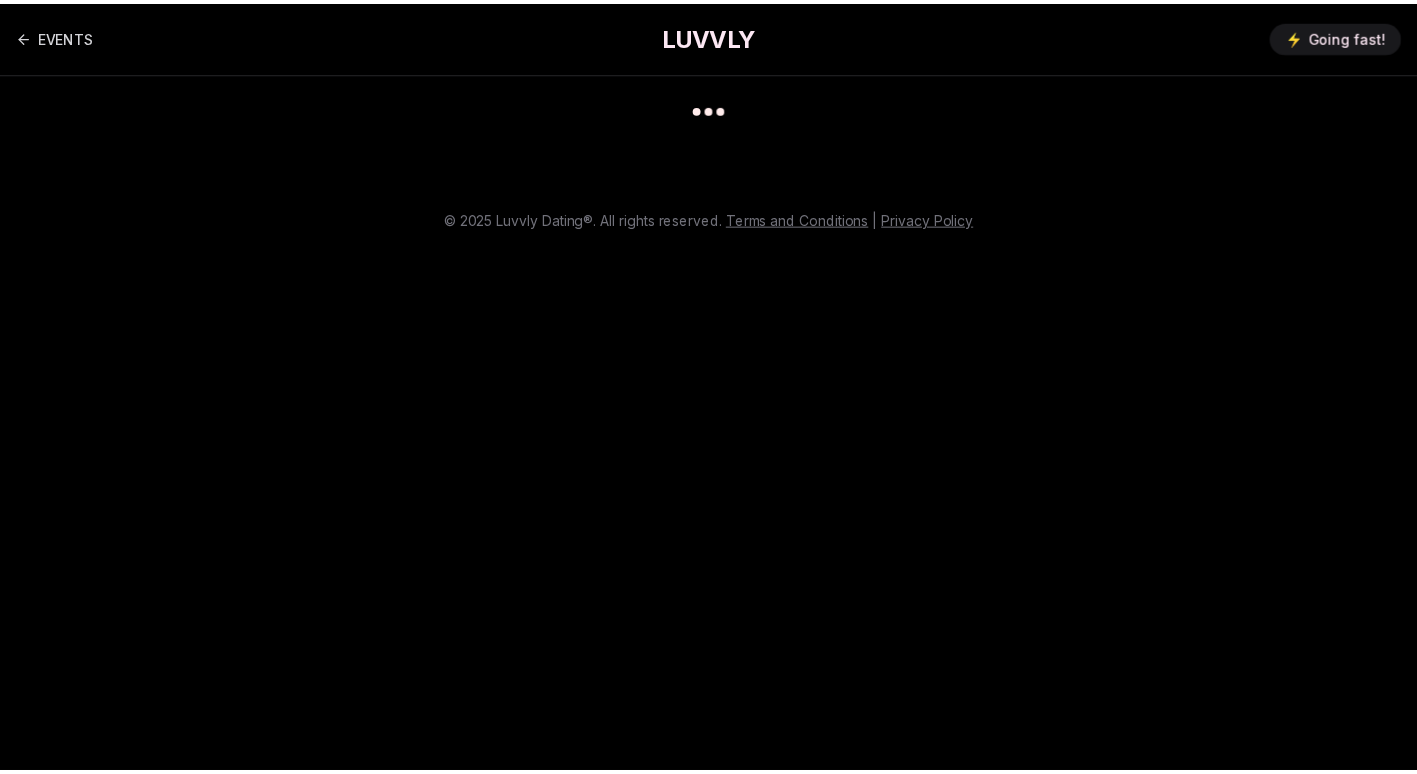 scroll, scrollTop: 0, scrollLeft: 0, axis: both 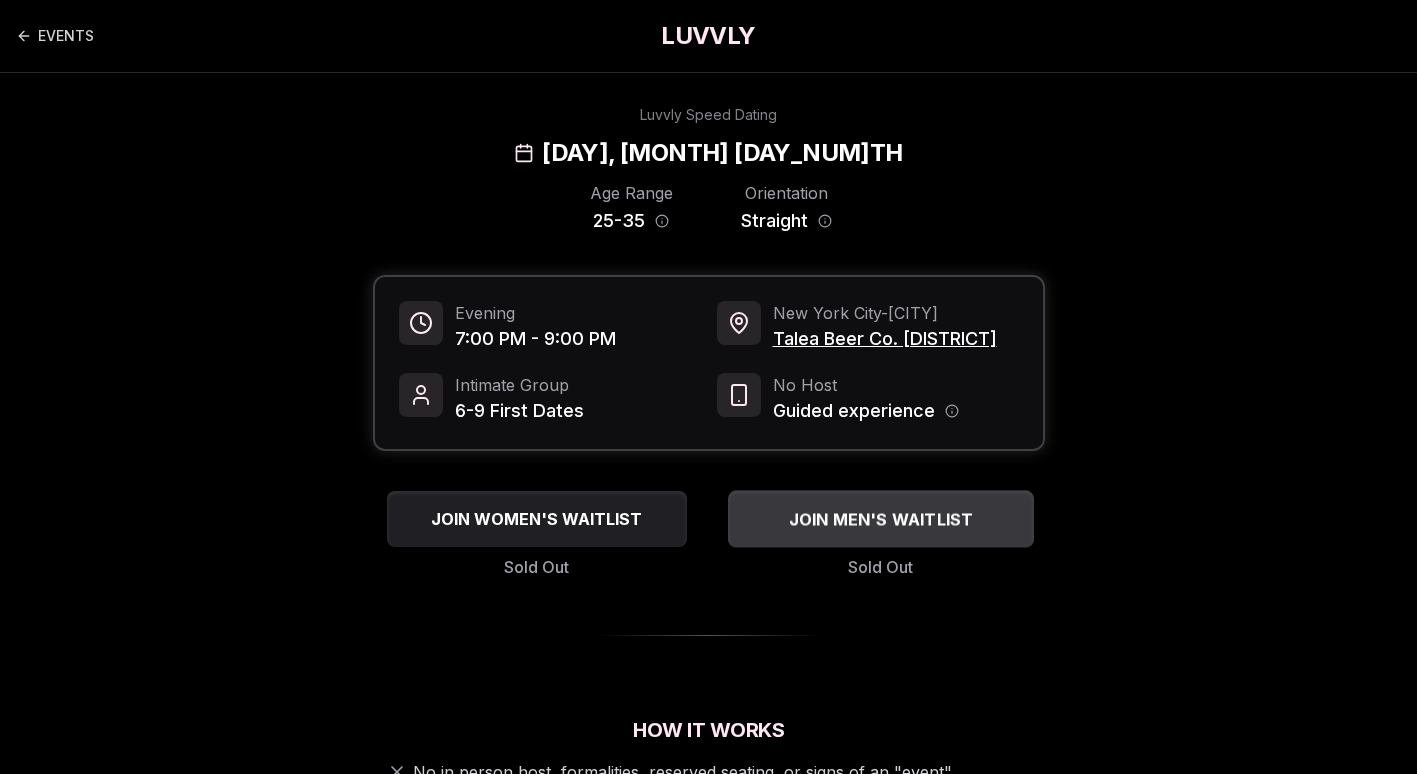 click on "JOIN MEN'S WAITLIST" at bounding box center (880, 519) 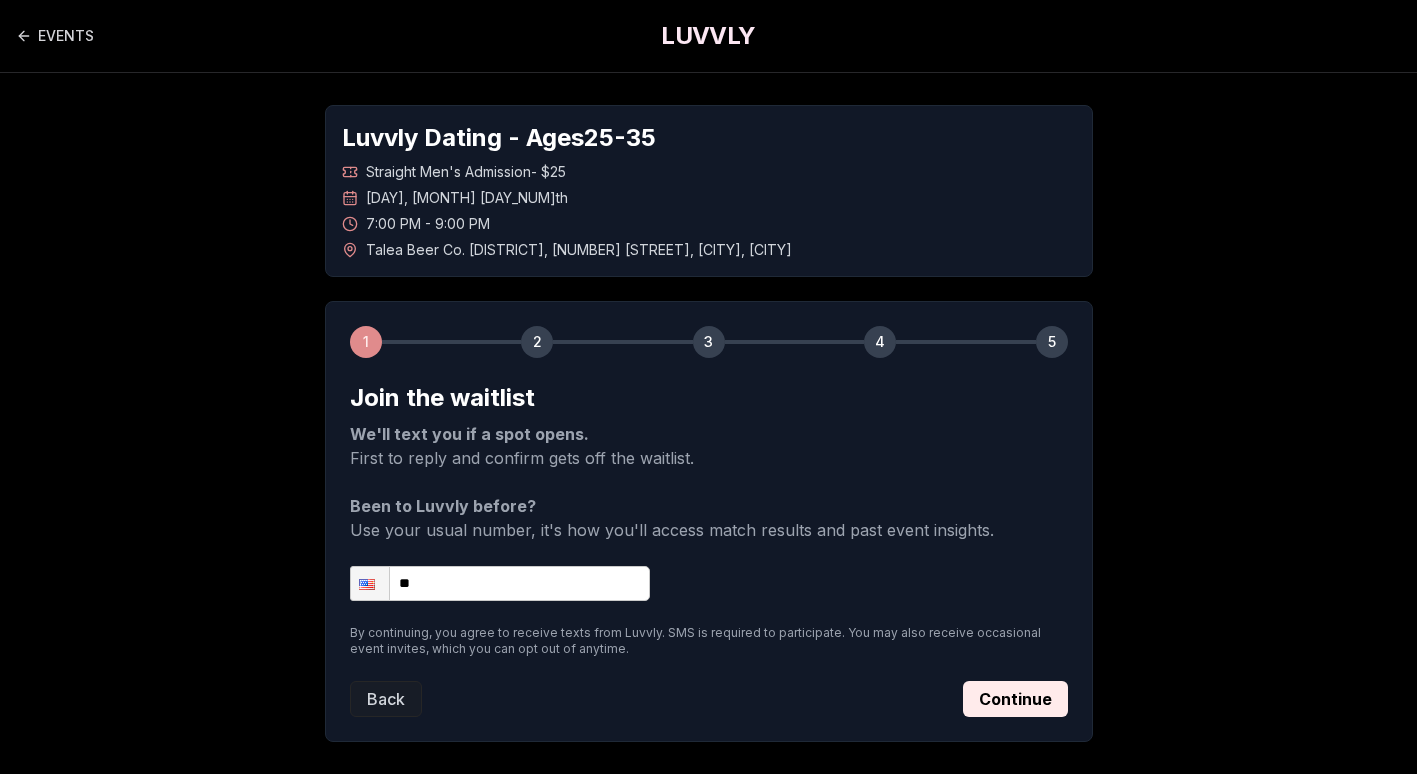 click on "**" at bounding box center [500, 583] 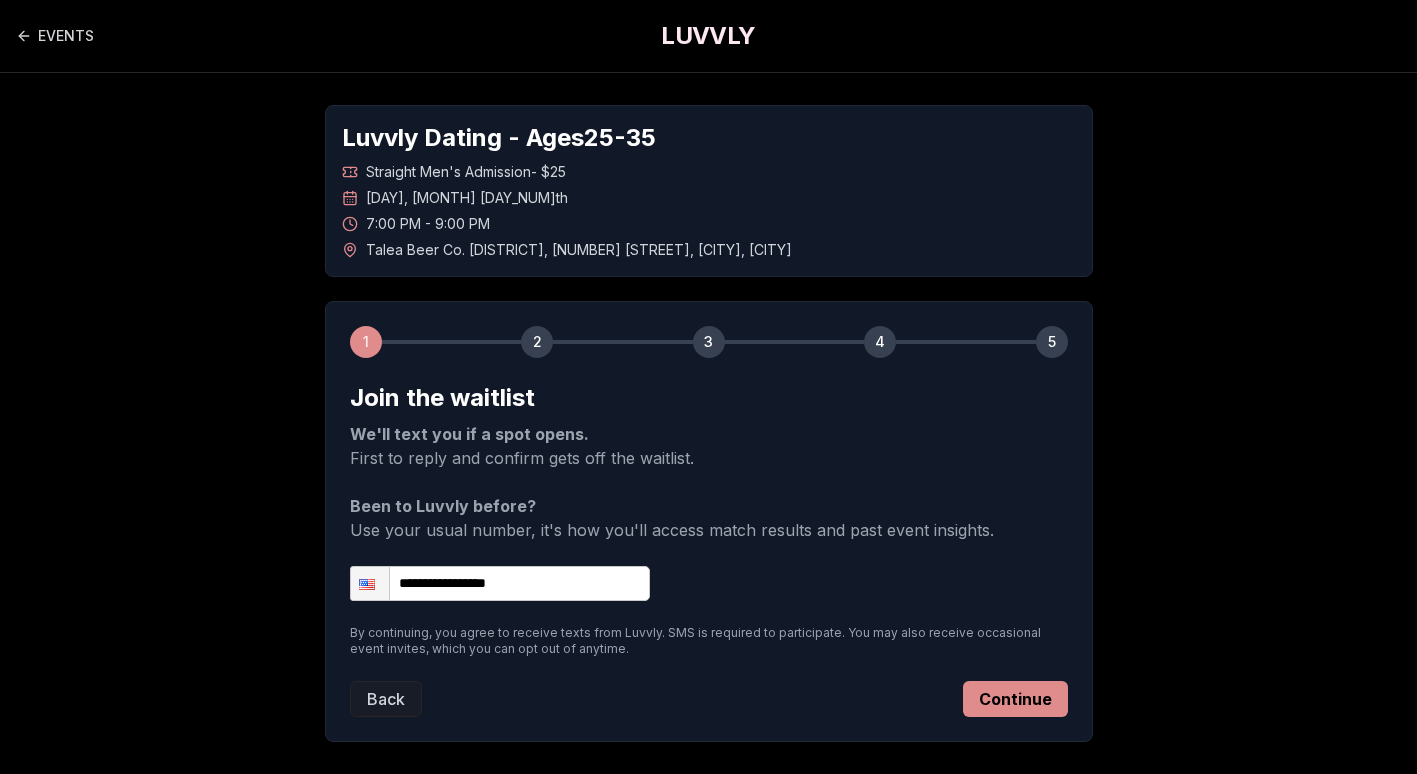type on "**********" 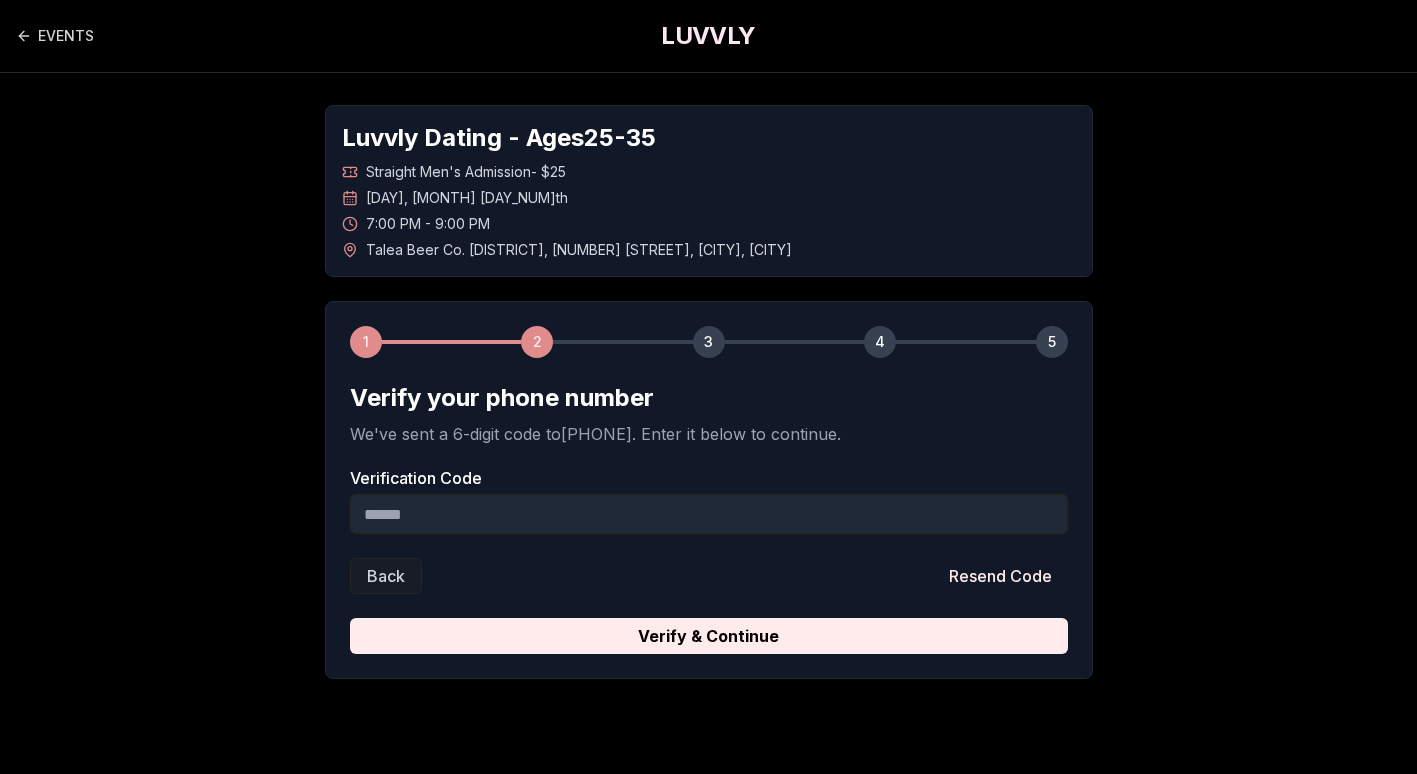 click on "Verification Code" at bounding box center (709, 514) 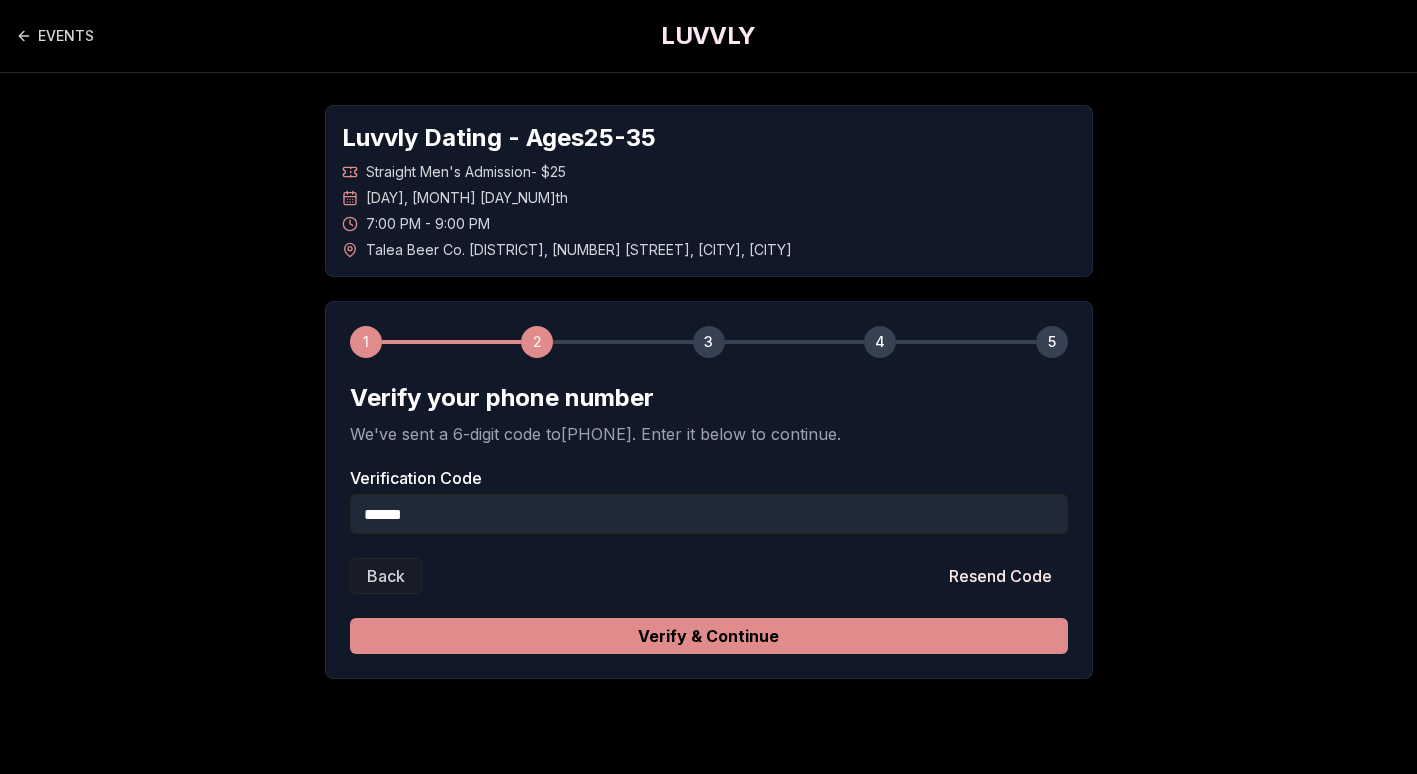 type on "******" 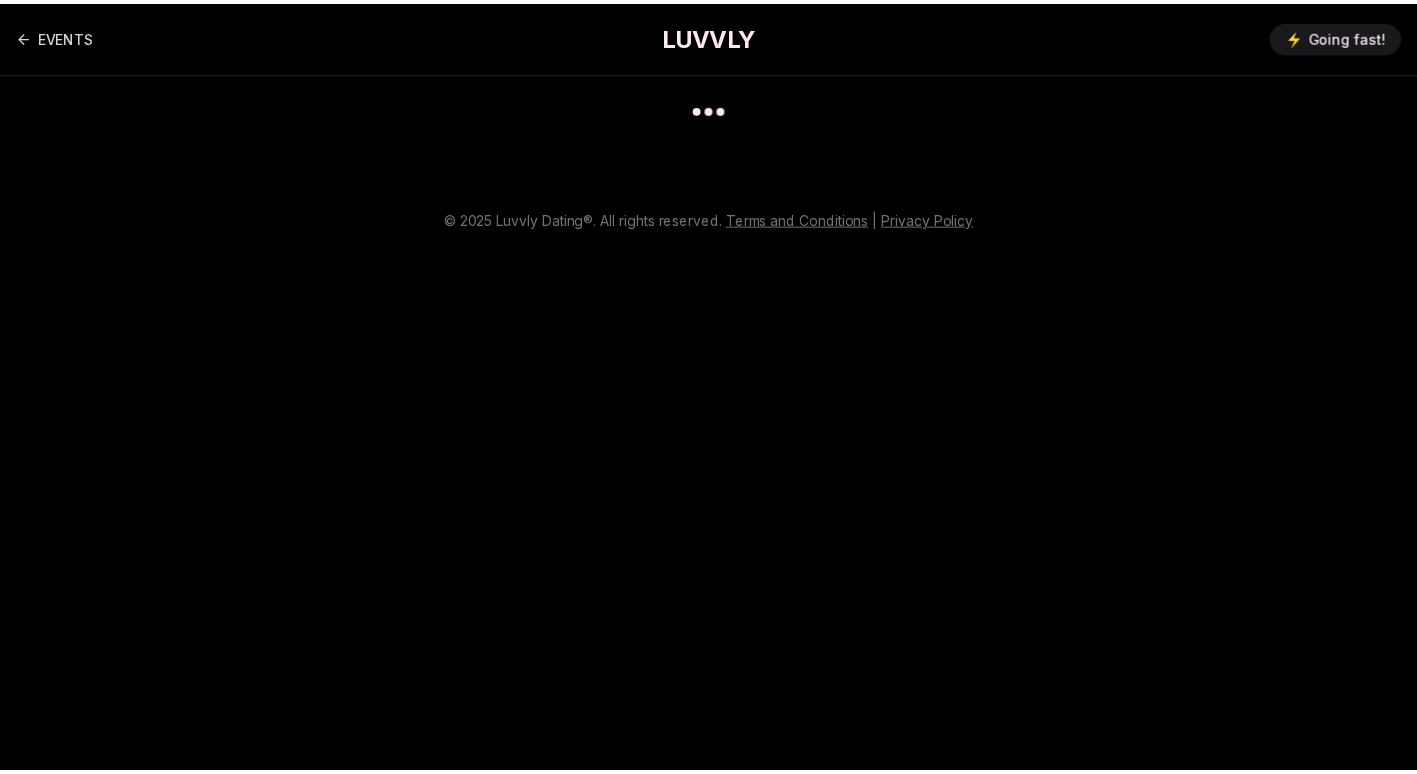 scroll, scrollTop: 0, scrollLeft: 0, axis: both 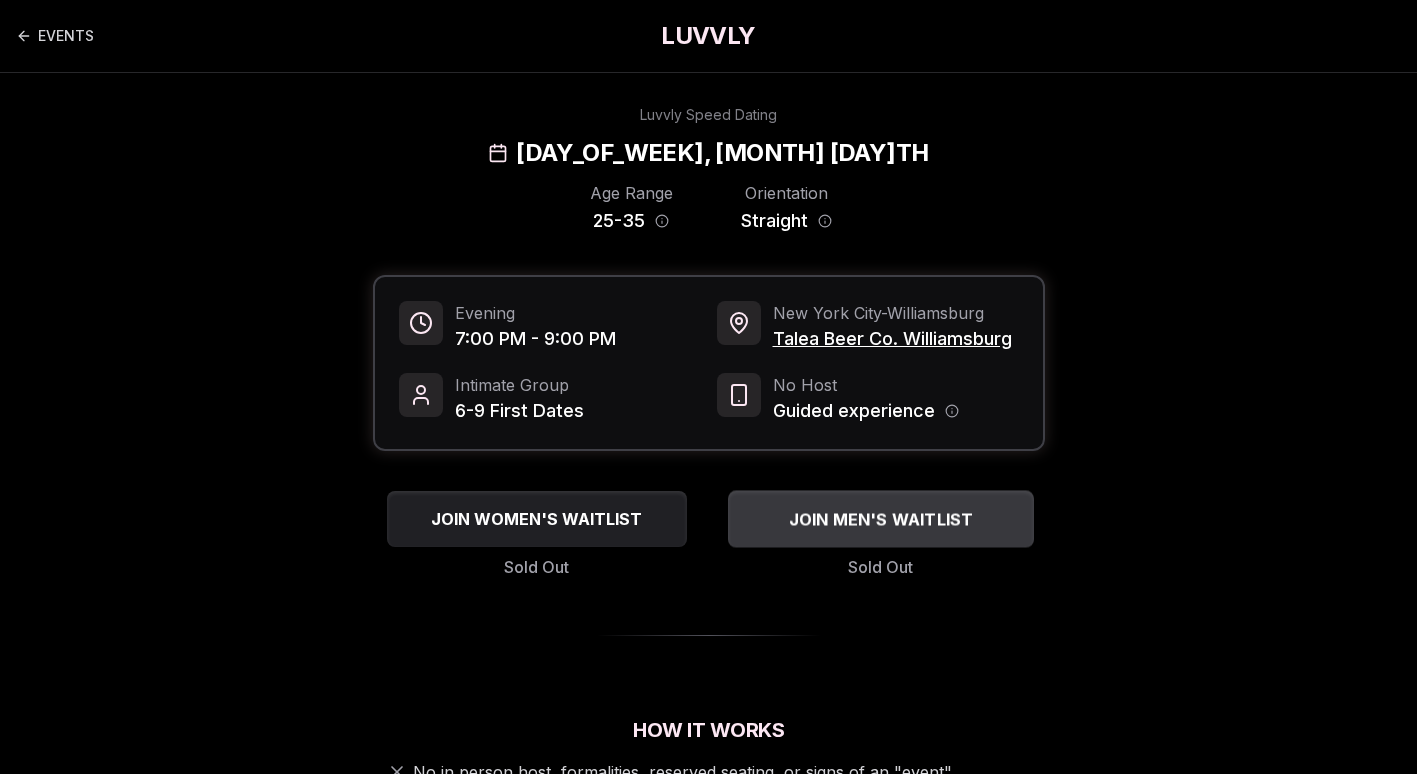 click on "JOIN MEN'S WAITLIST" at bounding box center [881, 518] 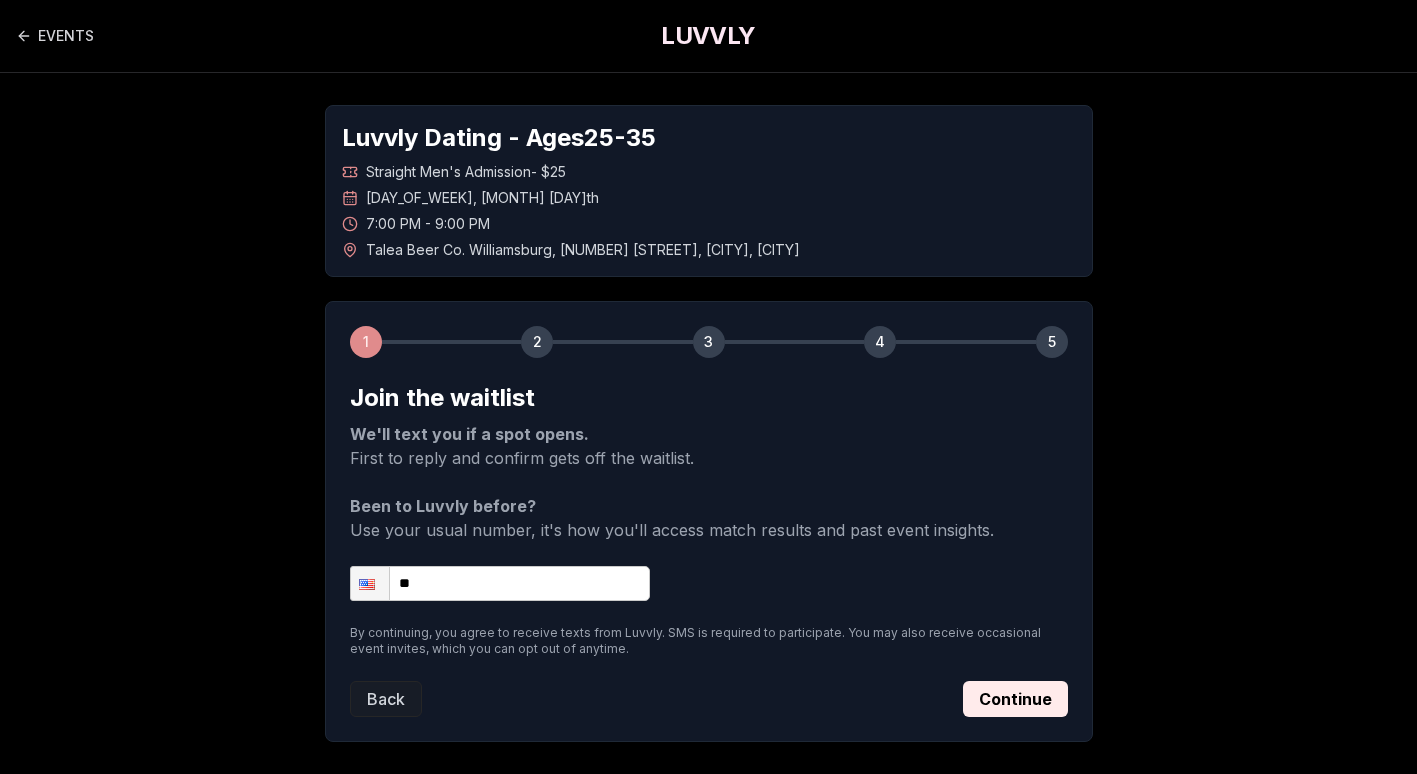 click on "**" at bounding box center (500, 583) 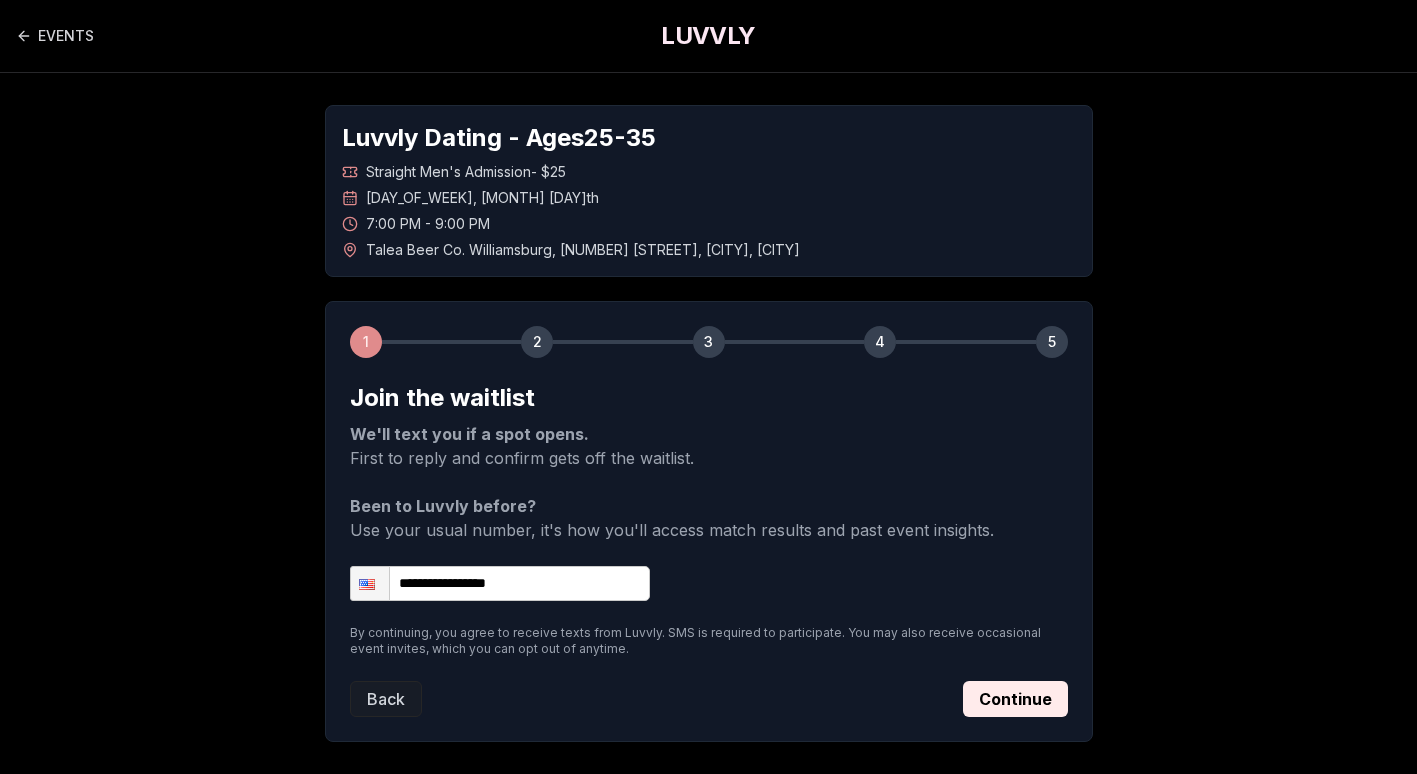 type on "**********" 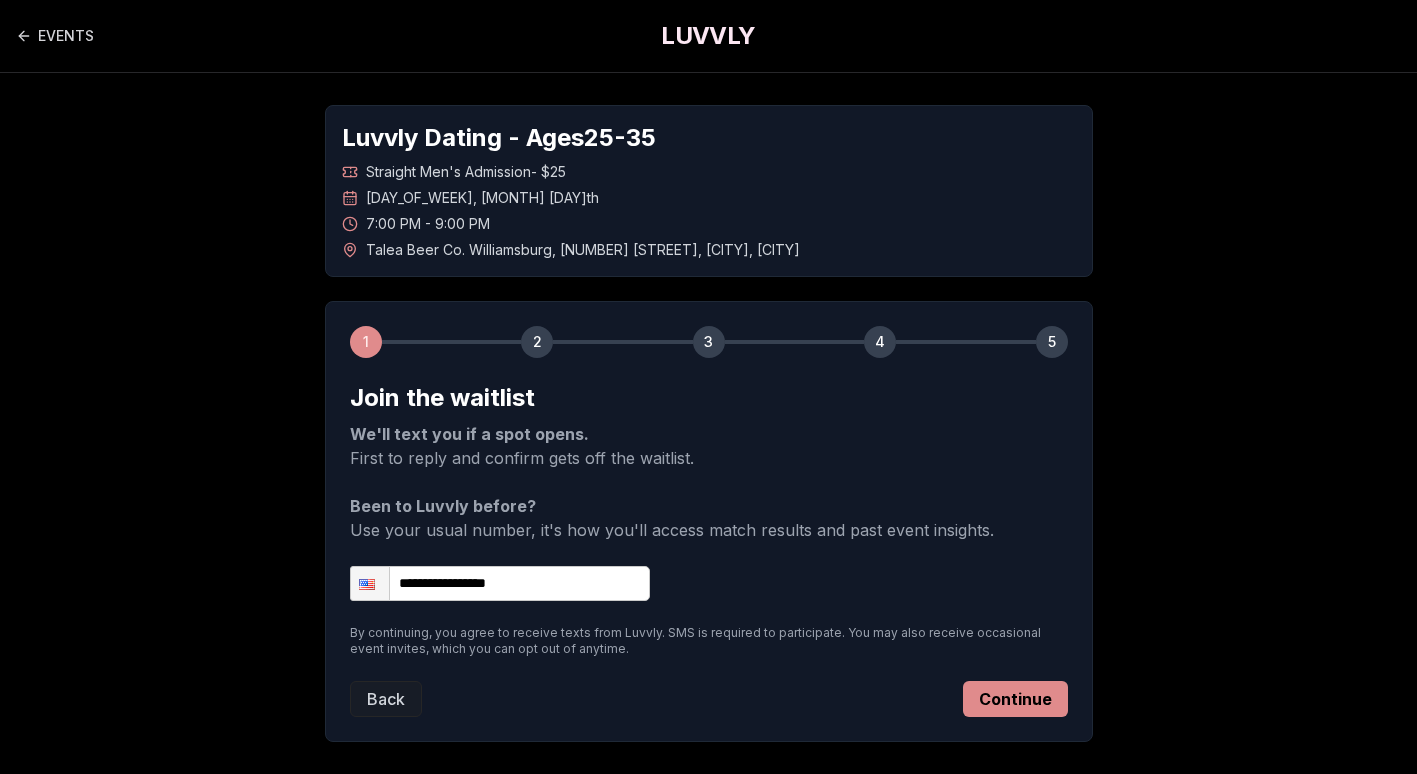 click on "Continue" at bounding box center (1015, 699) 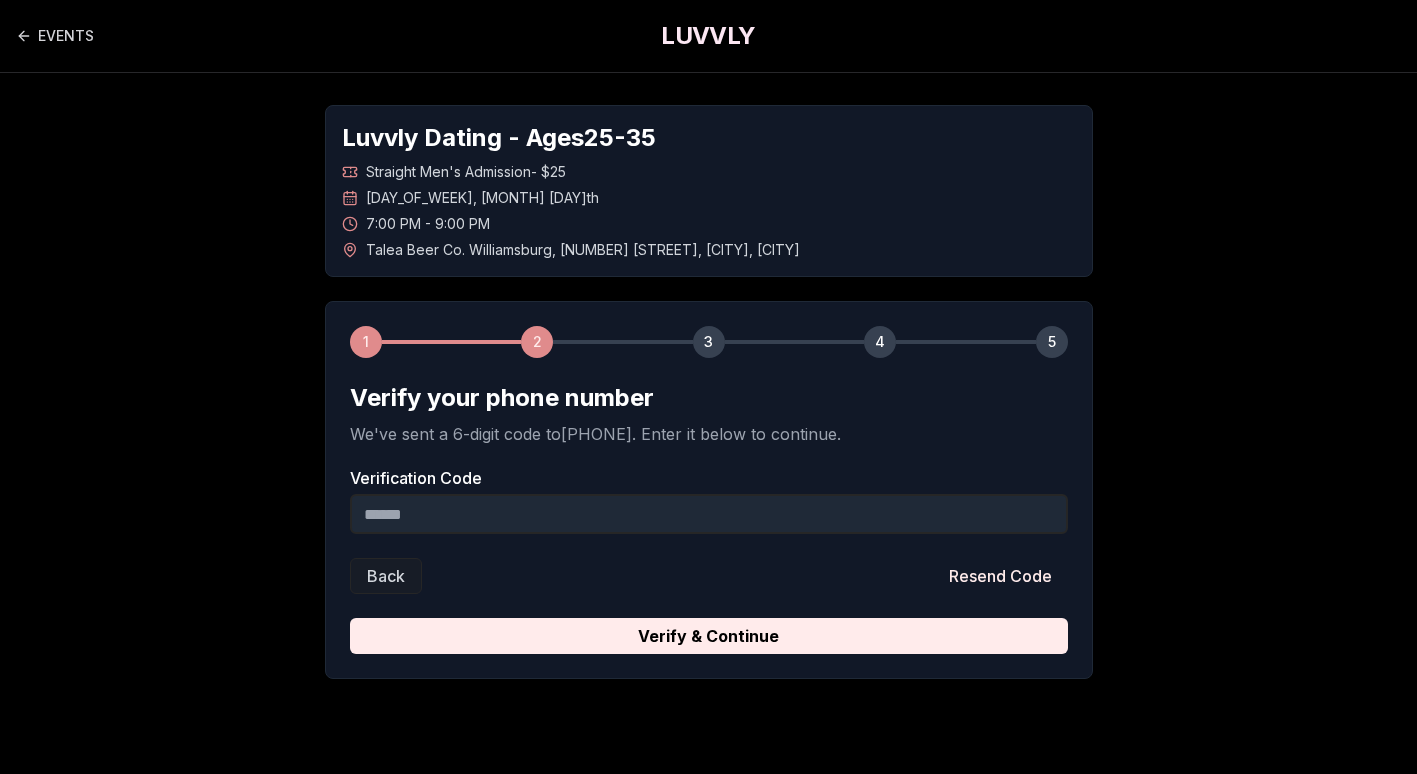 click on "Verification Code" at bounding box center (709, 514) 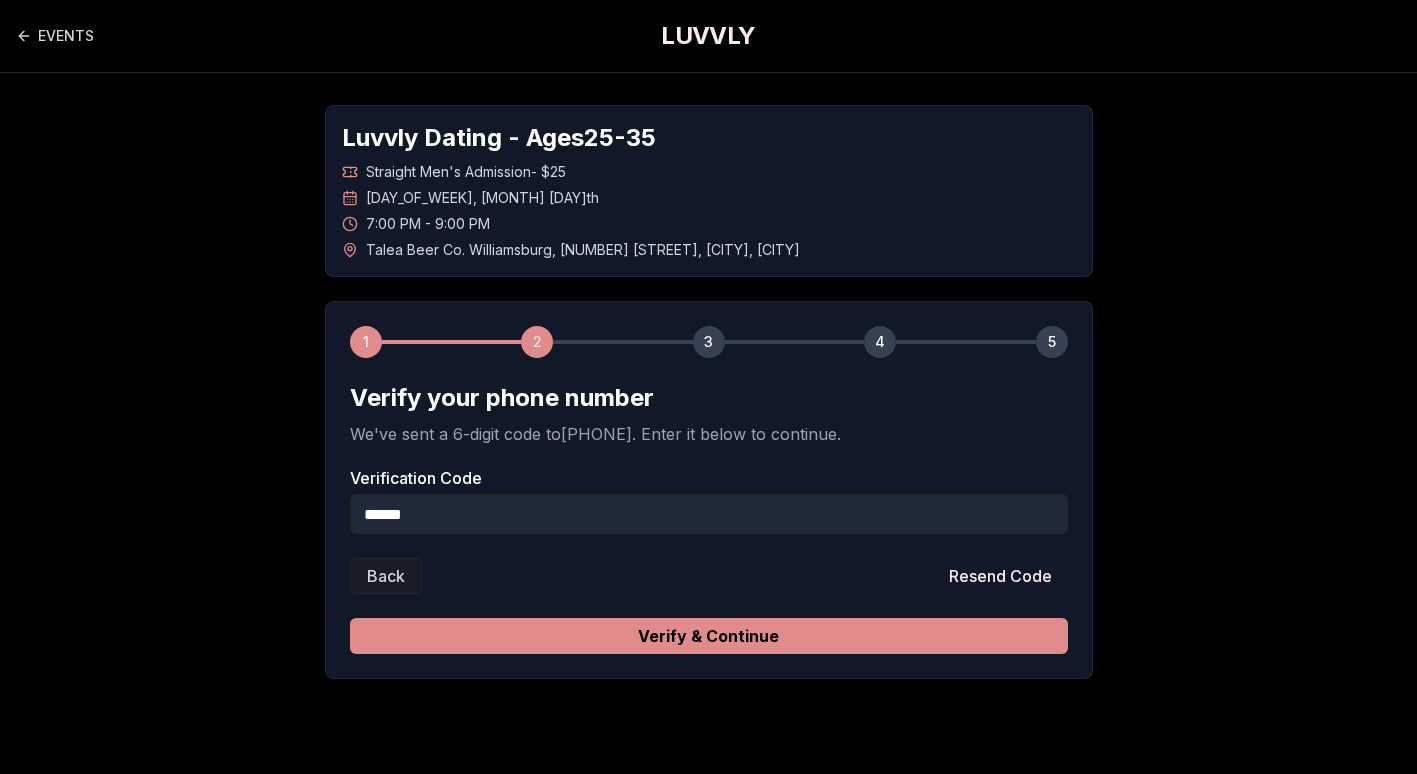 type on "******" 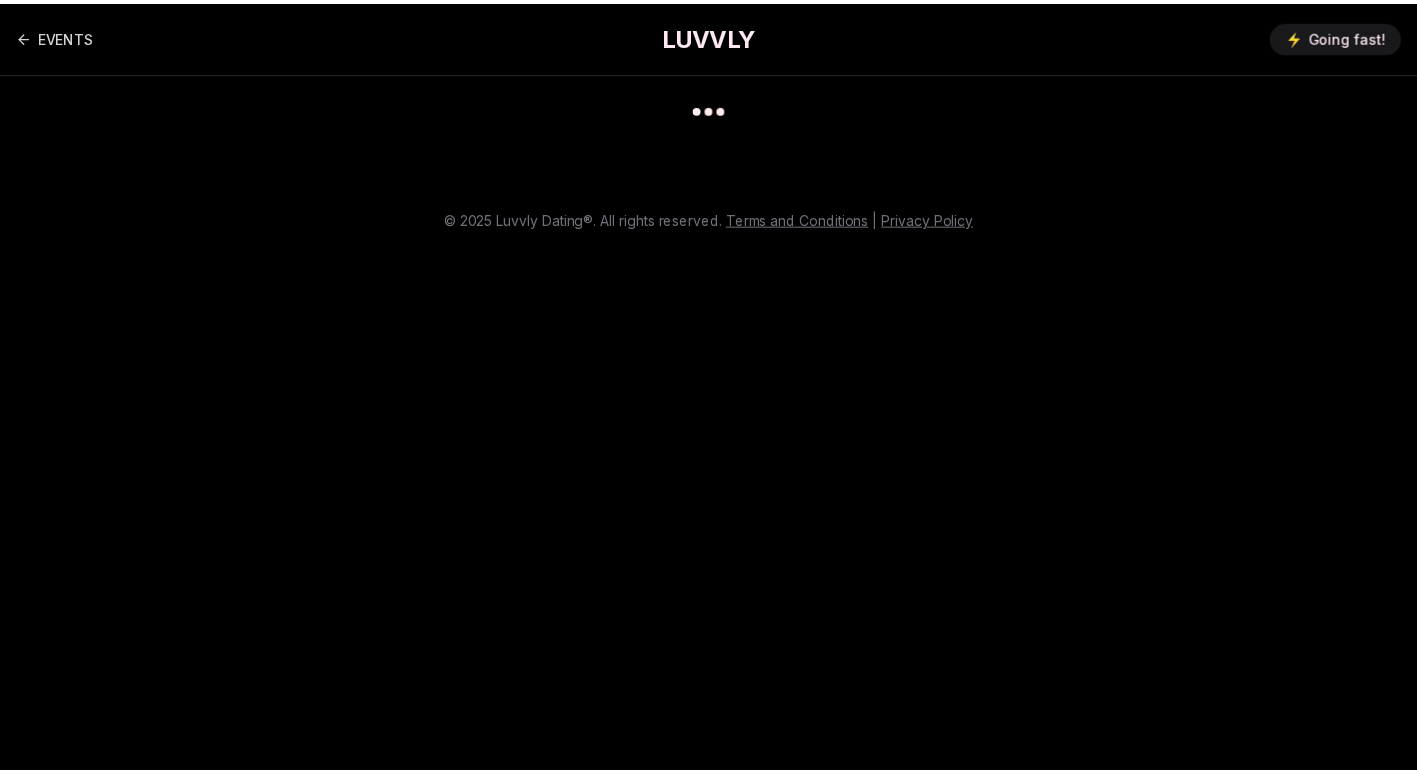 scroll, scrollTop: 0, scrollLeft: 0, axis: both 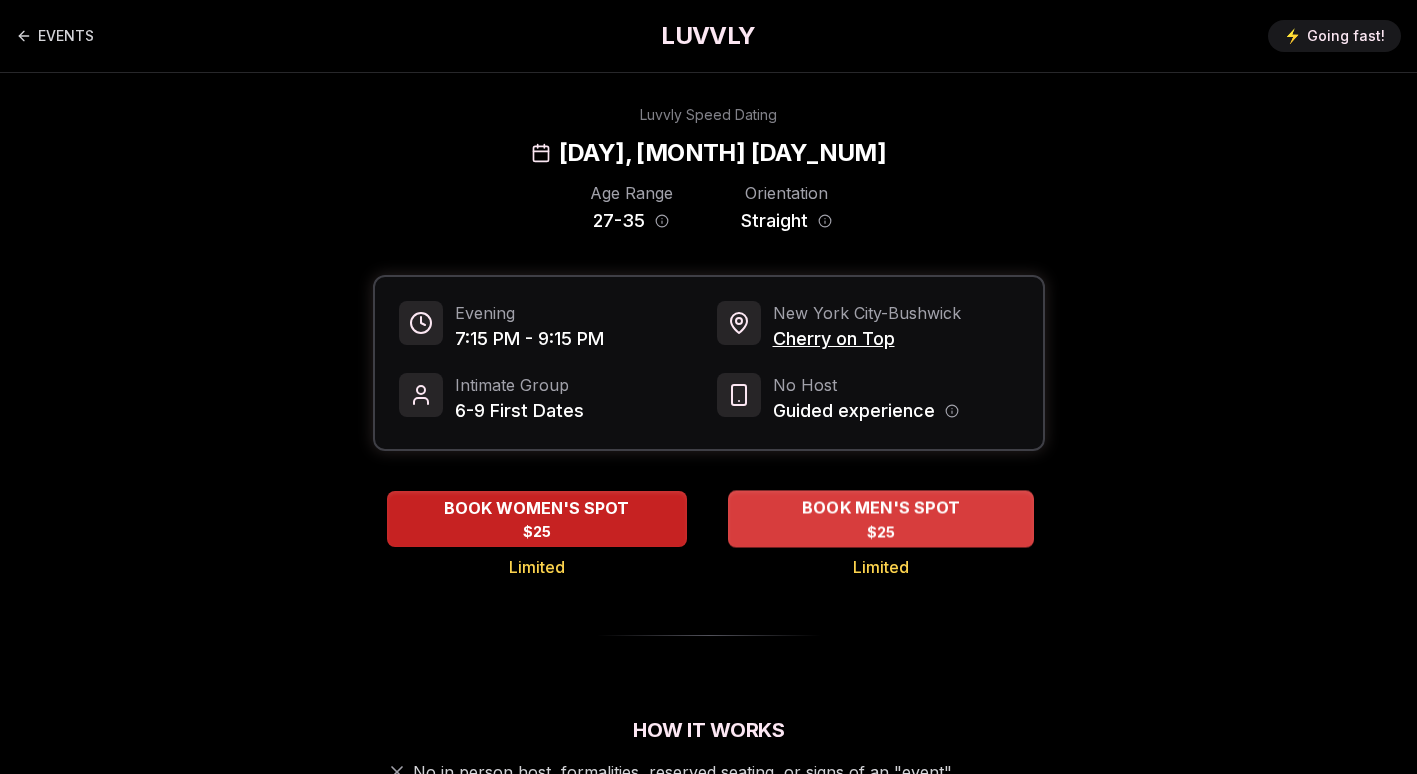 click on "BOOK MEN'S SPOT" at bounding box center [880, 508] 